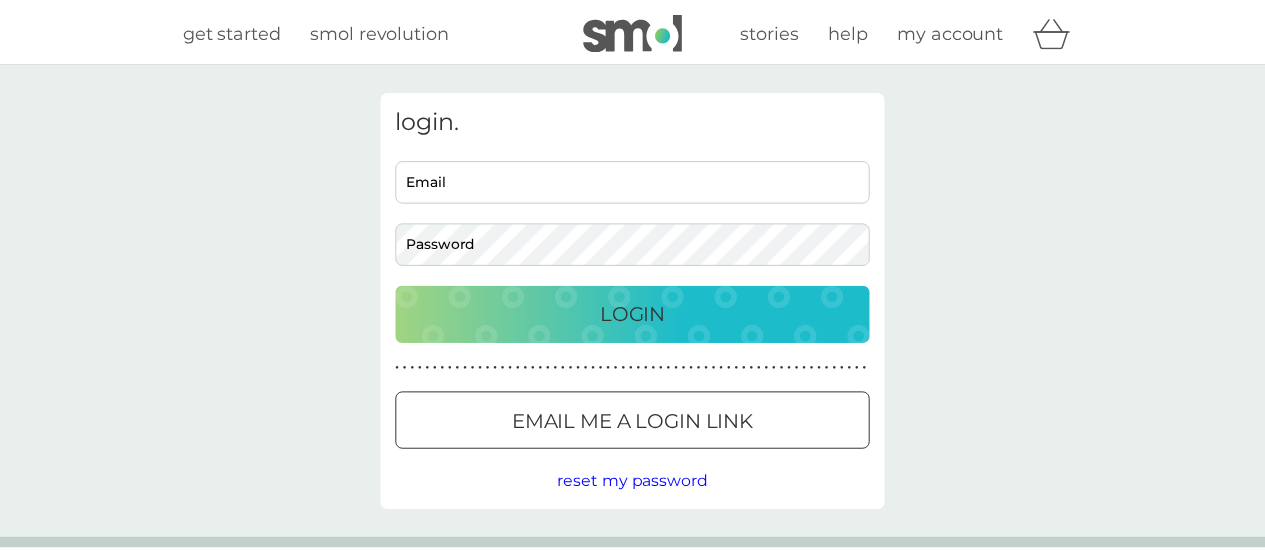 scroll, scrollTop: 0, scrollLeft: 0, axis: both 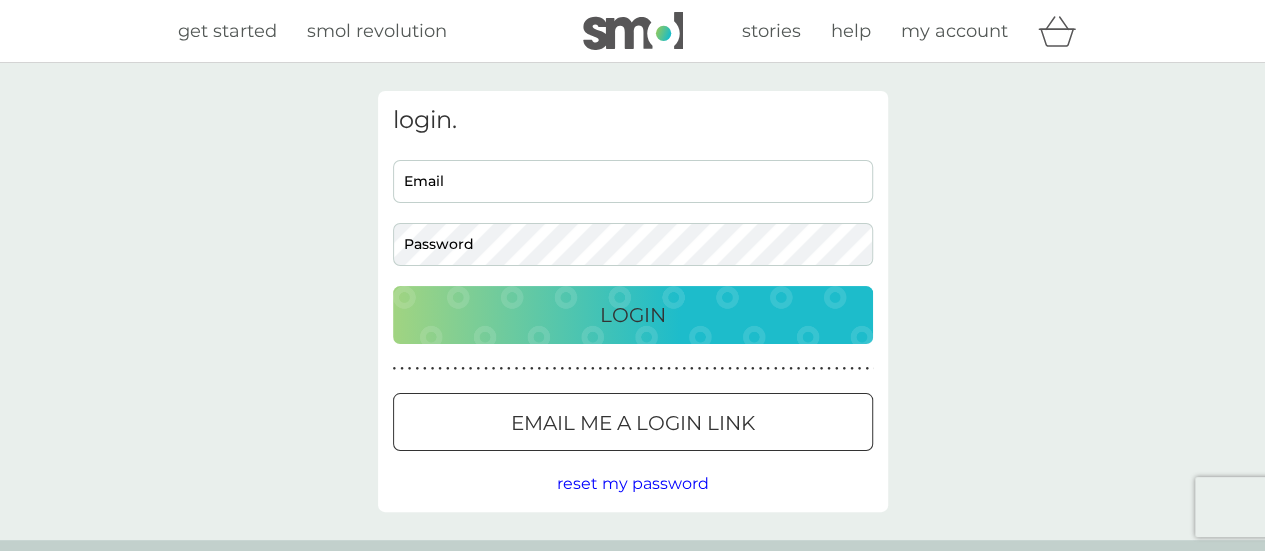click on "Email" at bounding box center (633, 181) 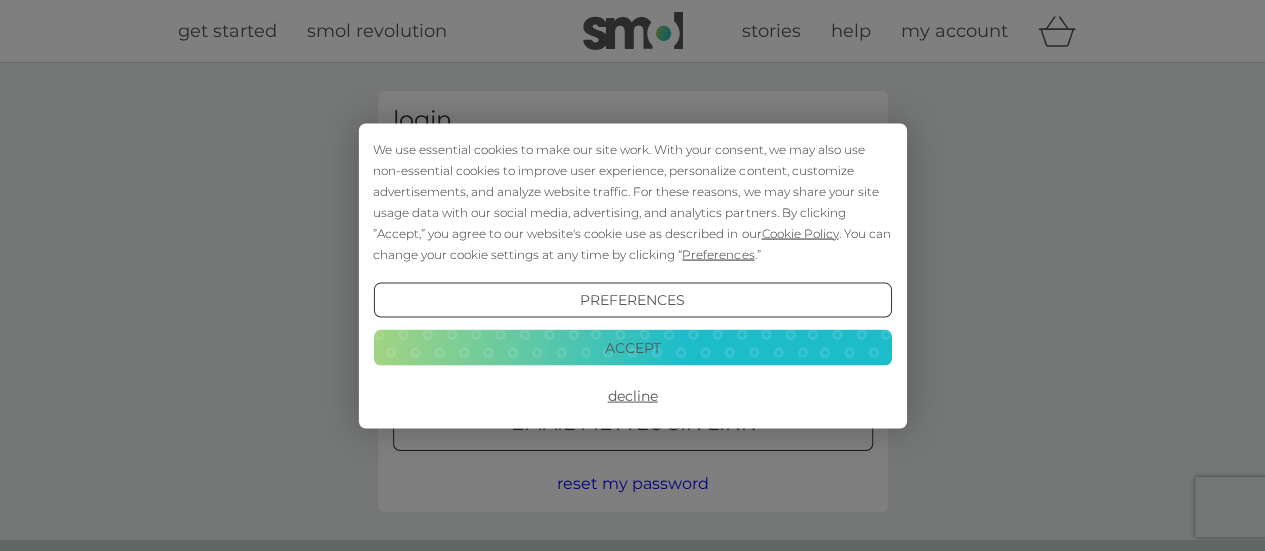 scroll, scrollTop: 0, scrollLeft: 0, axis: both 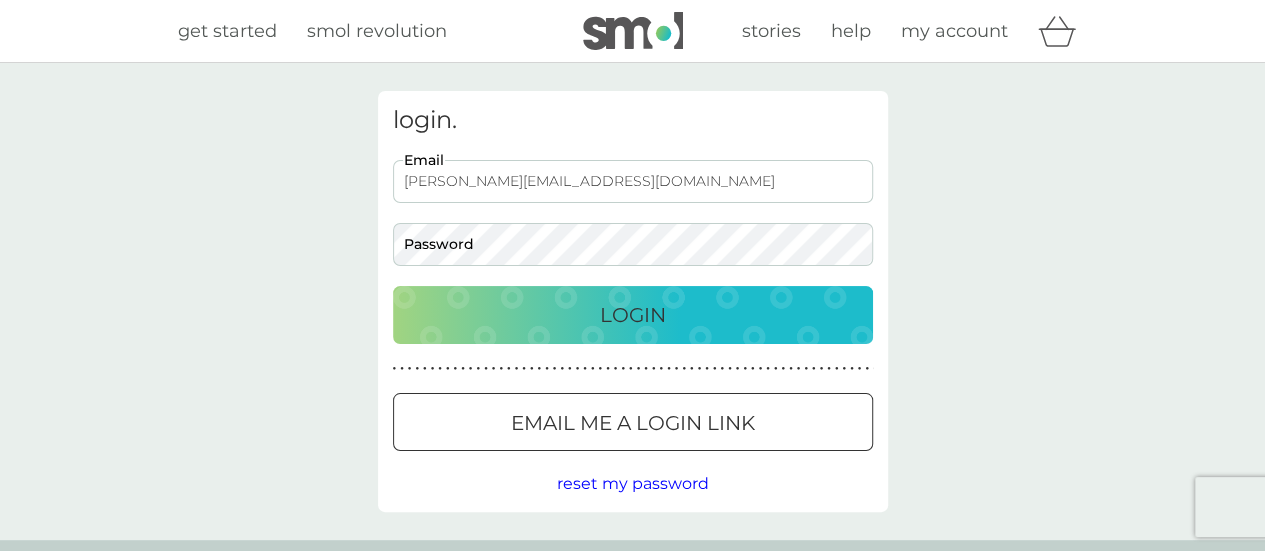 click on "login. [PERSON_NAME][EMAIL_ADDRESS][DOMAIN_NAME] Email Password Login ● ● ● ● ● ● ● ● ● ● ● ● ● ● ● ● ● ● ● ● ● ● ● ● ● ● ● ● ● ● ● ● ● ● ● ● ● ● ● ● ● ● ● ● ● ● ● ● ● ● ● ● ● ● ● ● ● ● ● ● ● ● ● ● ● ● ● ● ● ● Email me a login link reset my password" at bounding box center [633, 301] 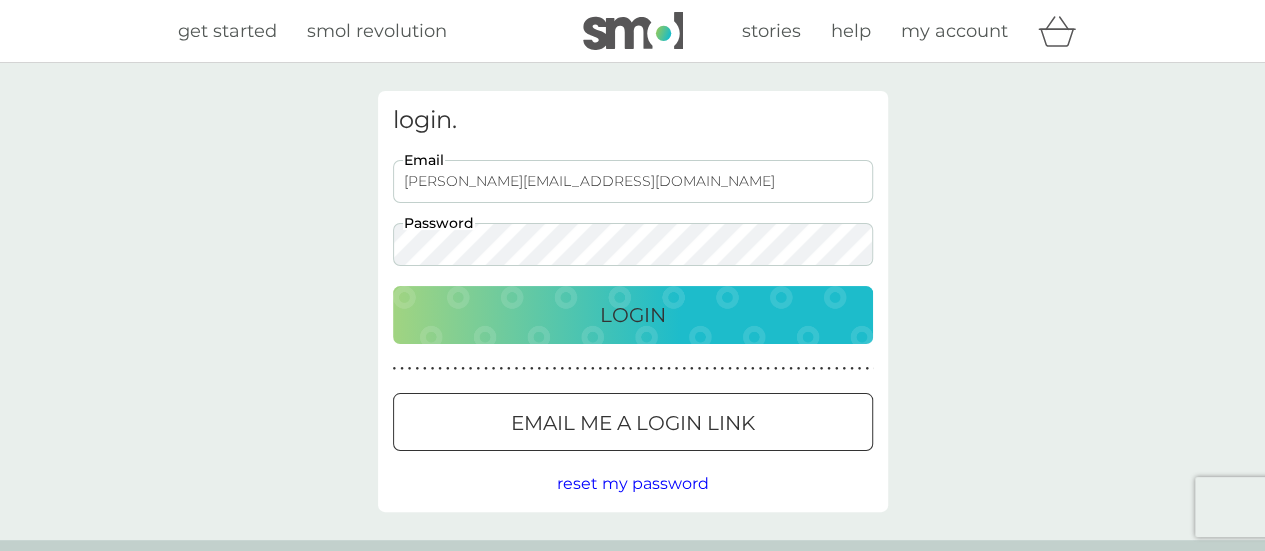 click on "Login" at bounding box center (633, 315) 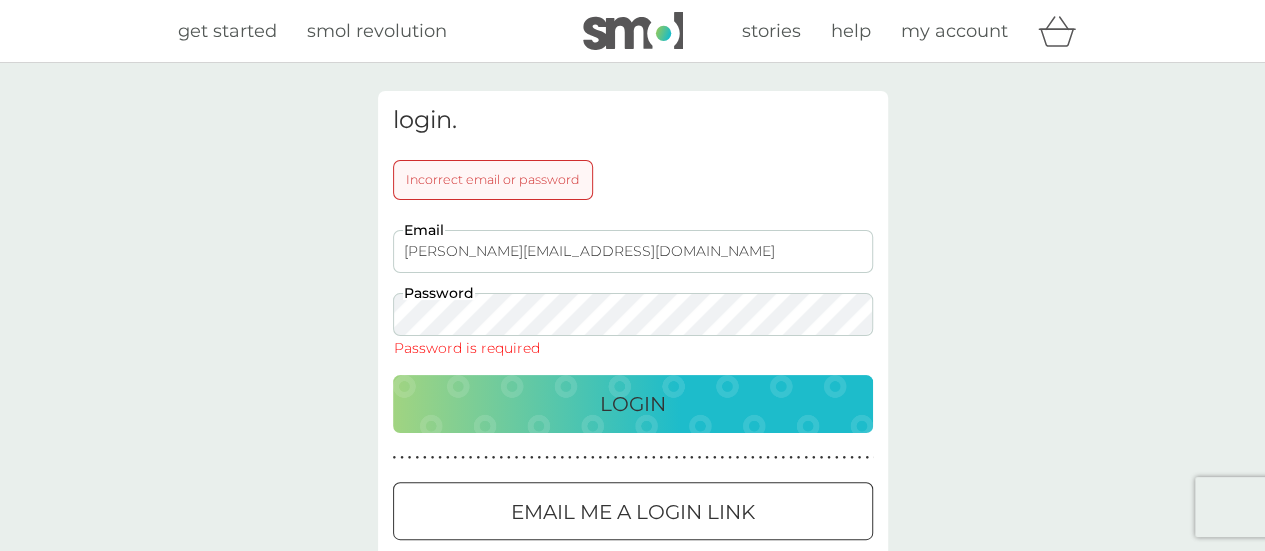 click on "Email me a login link" at bounding box center (633, 511) 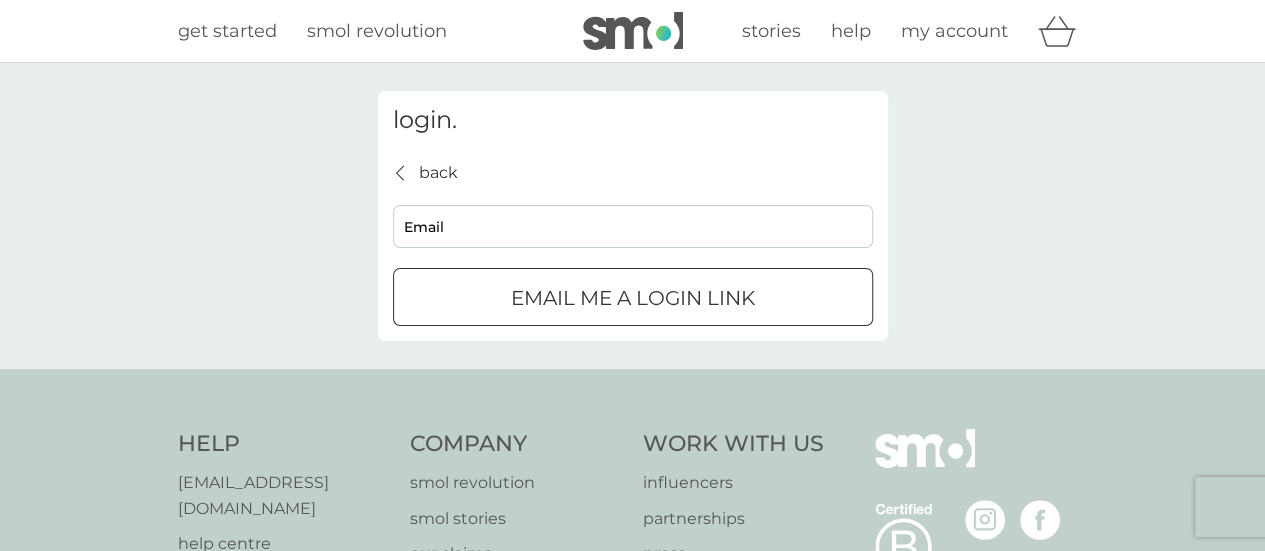 click on "Email" at bounding box center [633, 226] 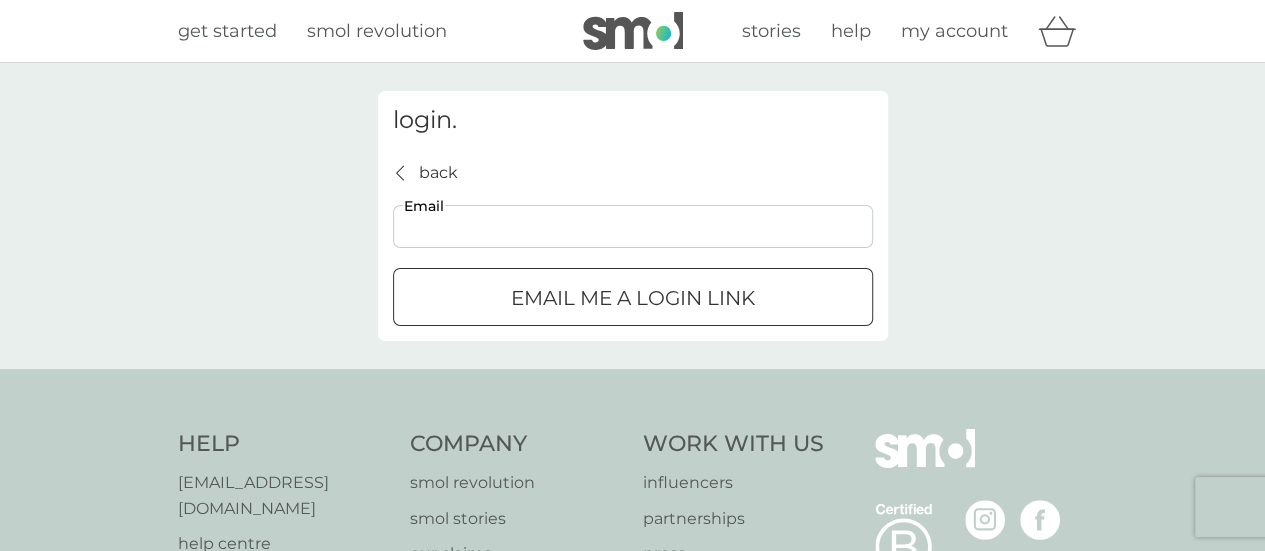 type on "[PERSON_NAME][EMAIL_ADDRESS][DOMAIN_NAME]" 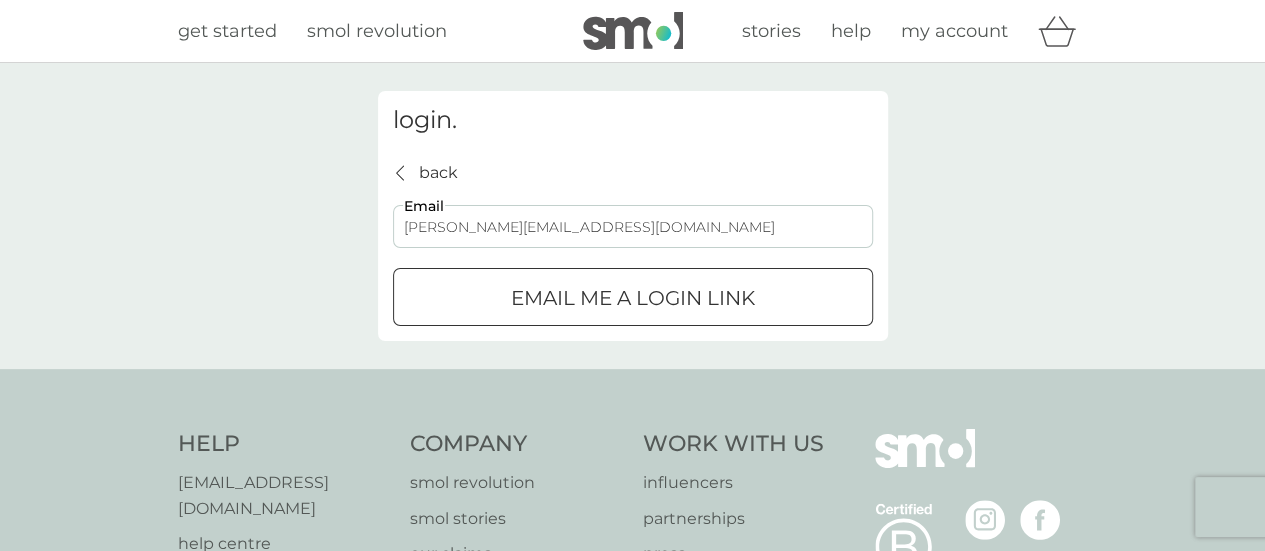 click on "Email me a login link" at bounding box center [633, 298] 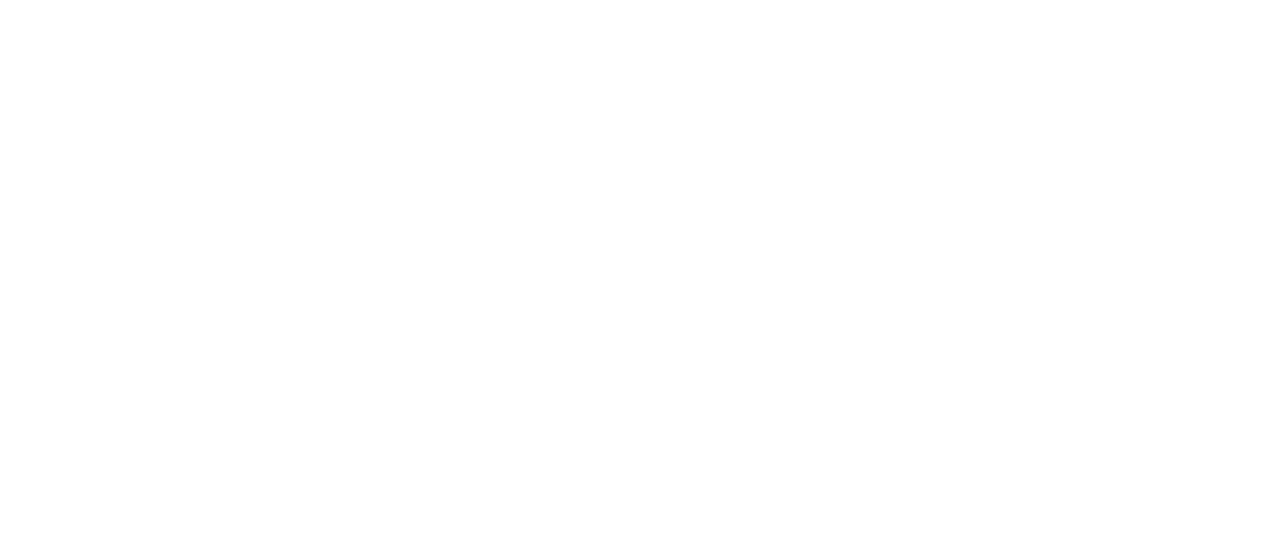 scroll, scrollTop: 0, scrollLeft: 0, axis: both 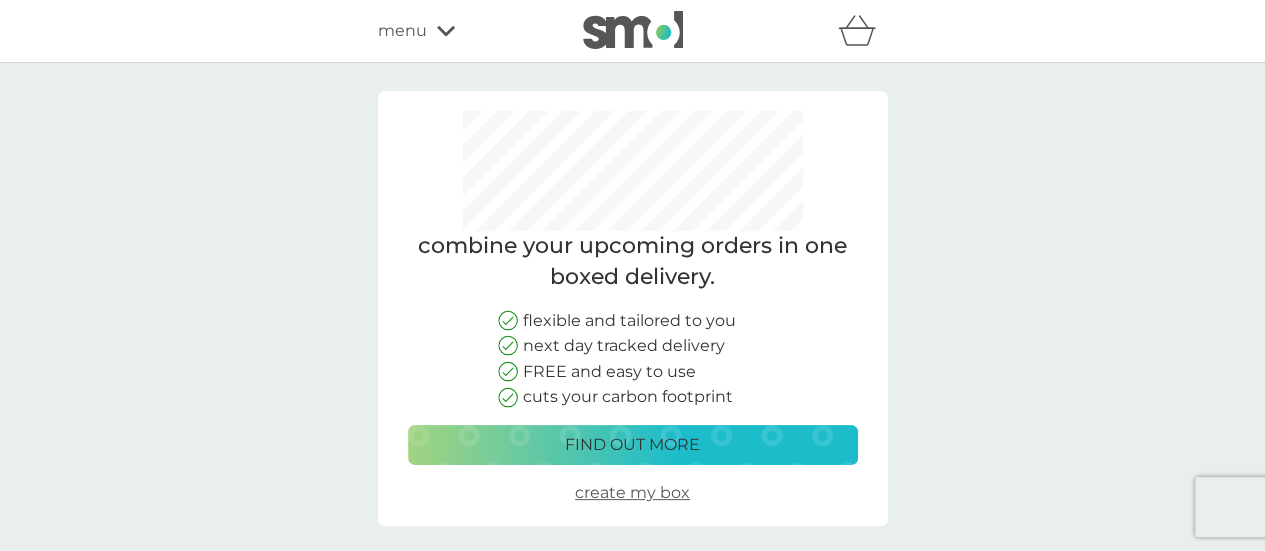 click on "menu" at bounding box center (463, 31) 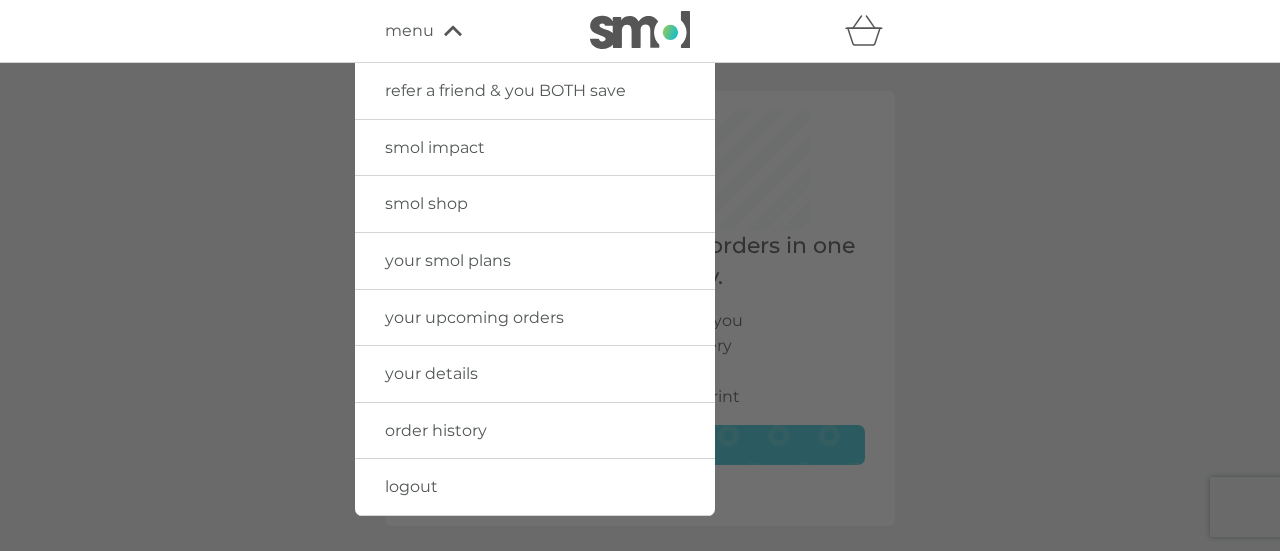 click on "your smol plans" at bounding box center [535, 261] 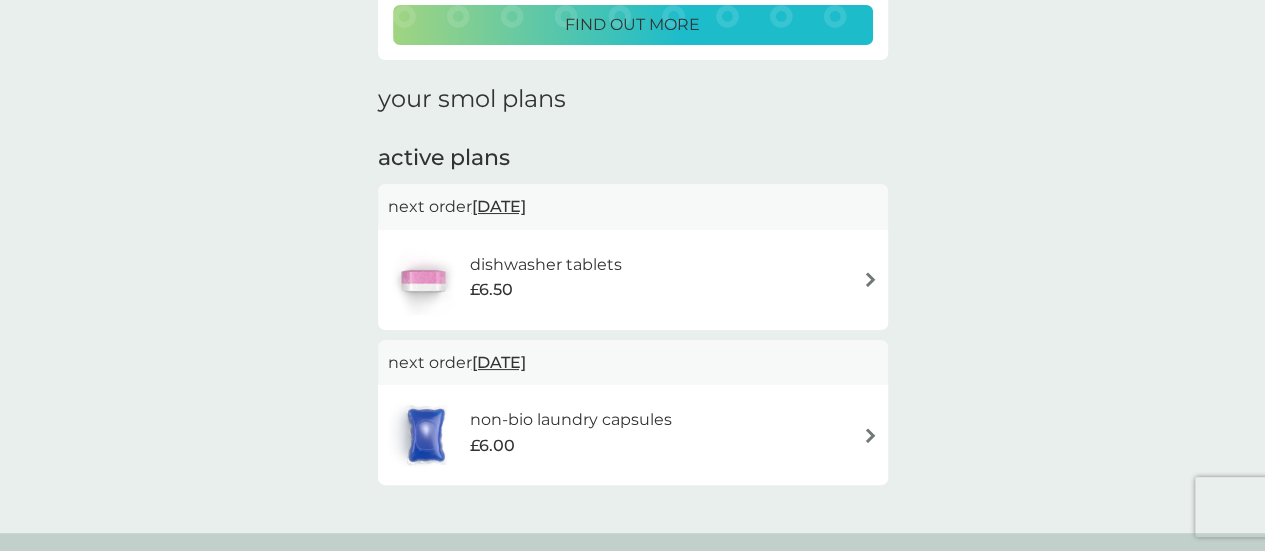 scroll, scrollTop: 312, scrollLeft: 0, axis: vertical 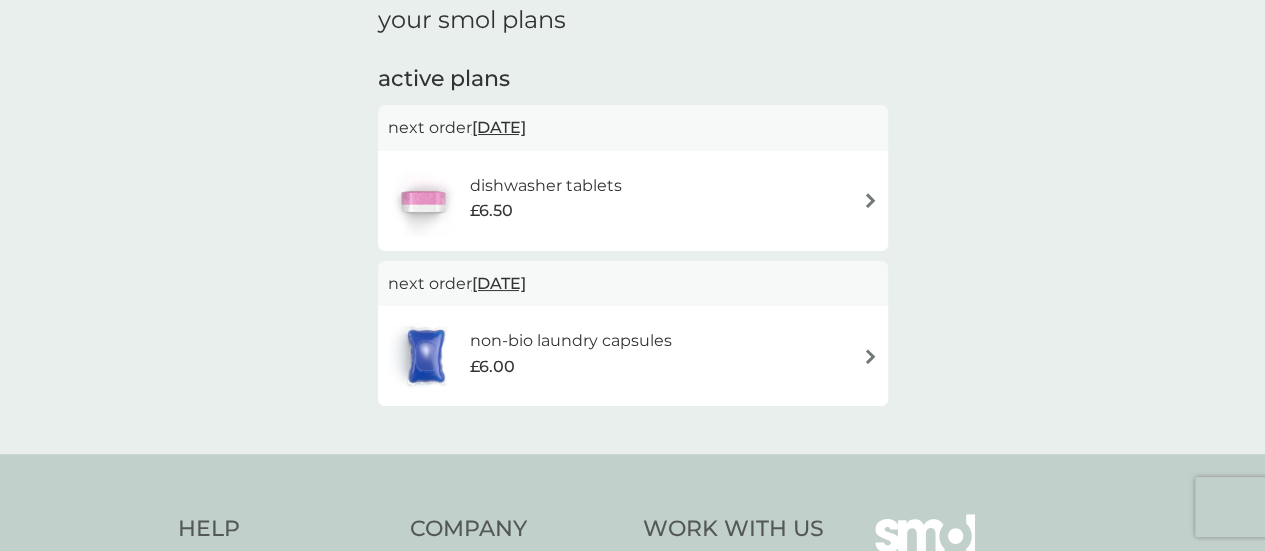 click on "16 Jul 2025" at bounding box center (499, 127) 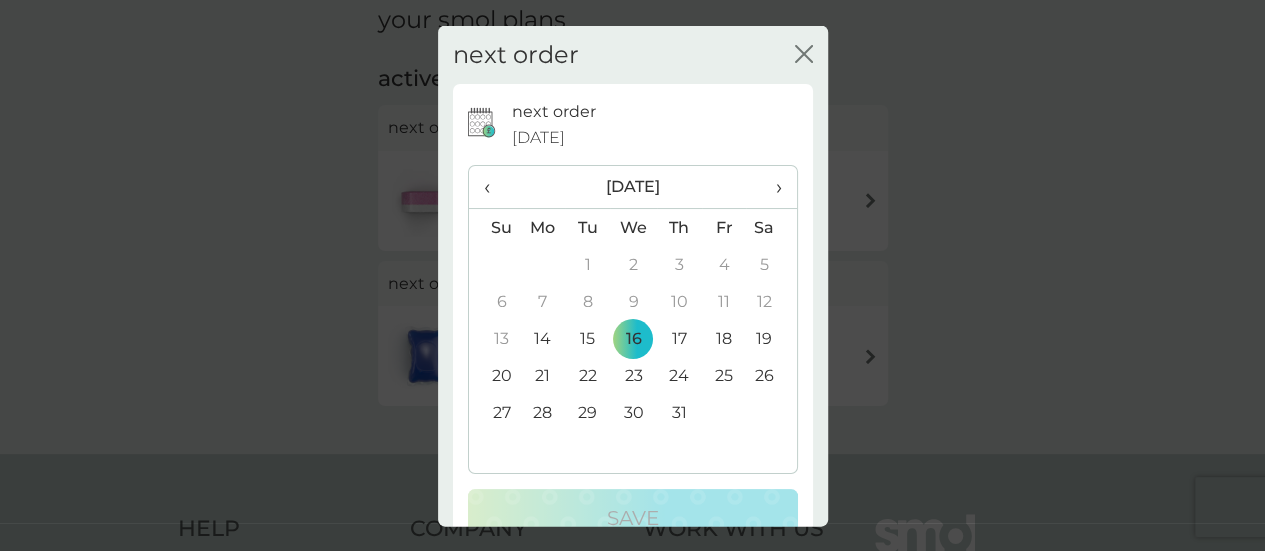 click on "next order close next order 16 Jul 2025 ‹ July 2025 › Su Mo Tu We Th Fr Sa 29 30 1 2 3 4 5 6 7 8 9 10 11 12 13 14 15 16 17 18 19 20 21 22 23 24 25 26 27 28 29 30 31 1 2 3 4 5 6 7 8 9 Save" at bounding box center (632, 275) 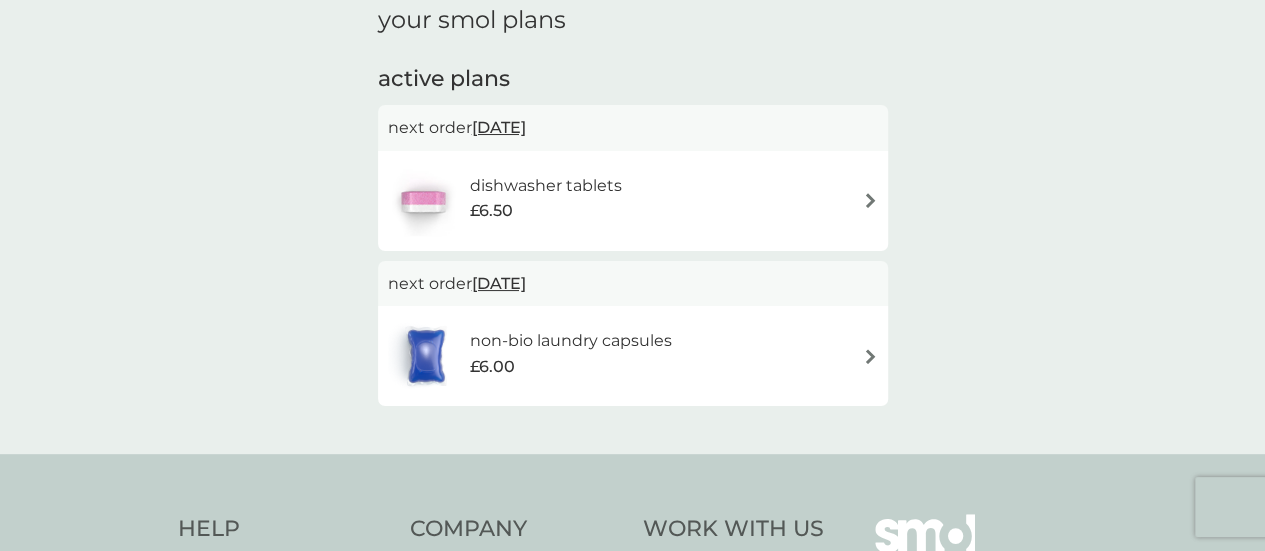 click on "dishwasher tablets £6.50" at bounding box center [633, 201] 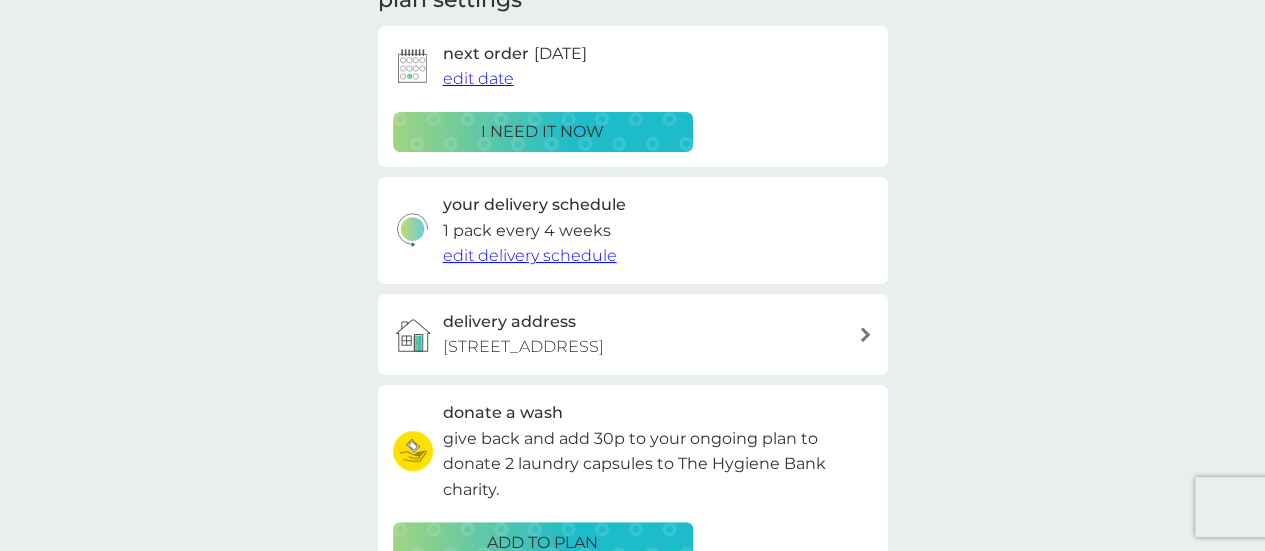 scroll, scrollTop: 0, scrollLeft: 0, axis: both 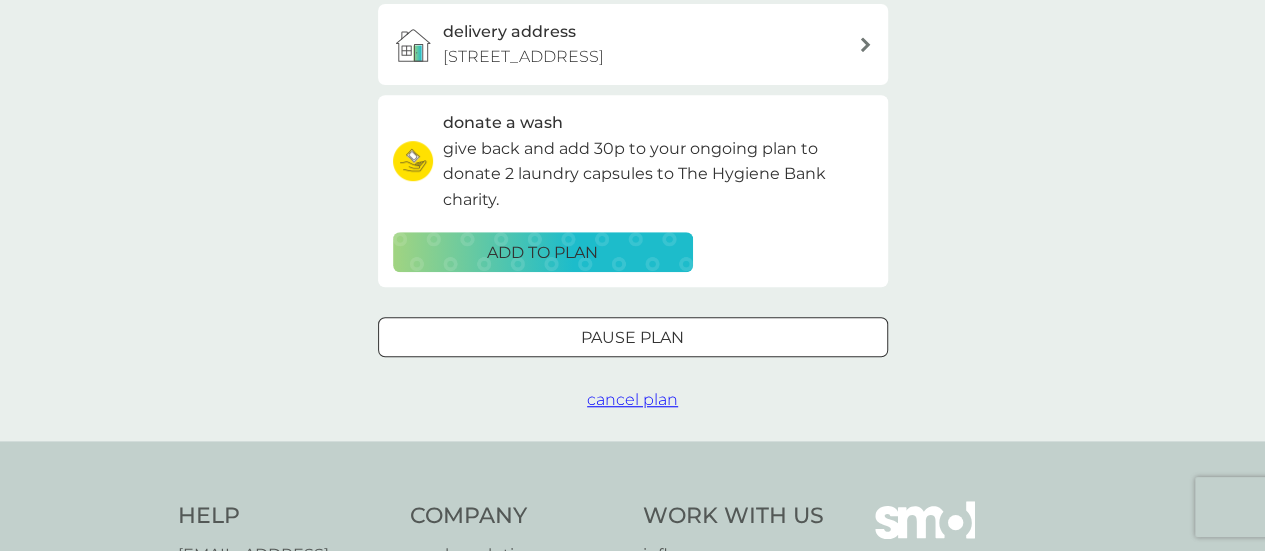 click on "Pause plan" at bounding box center [633, 337] 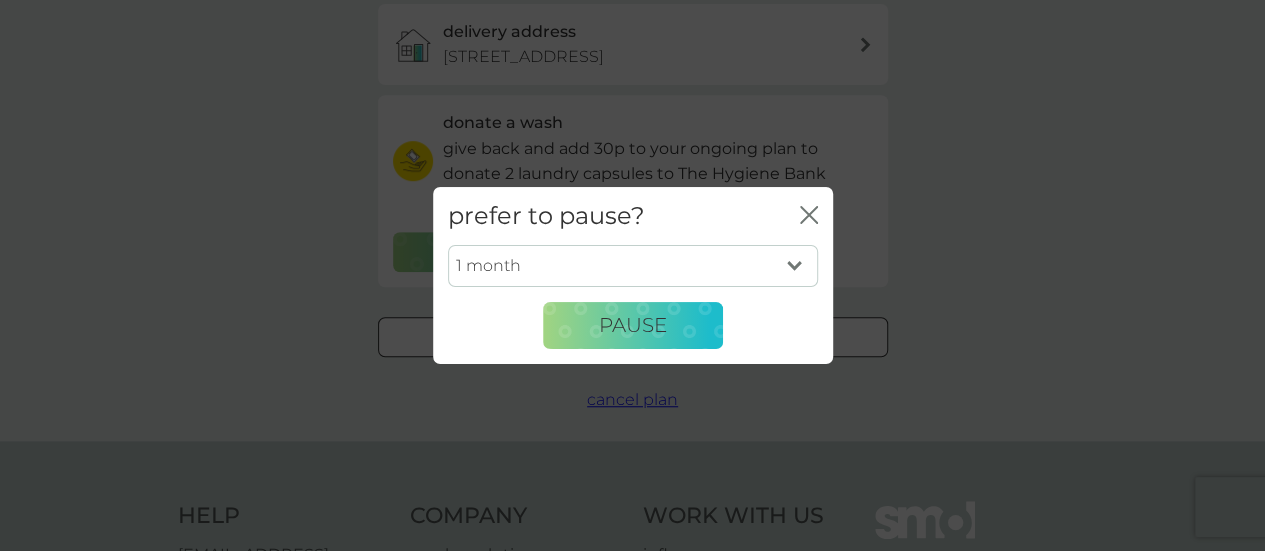 click on "1 month 2 months 3 months 4 months 5 months 6 months" at bounding box center [633, 266] 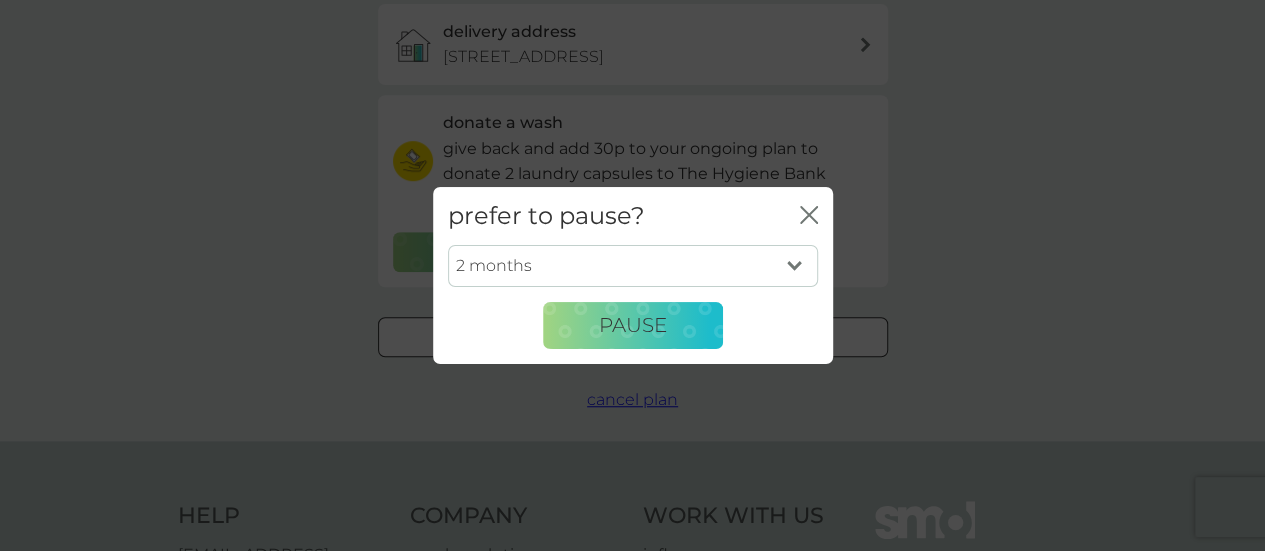 click on "1 month 2 months 3 months 4 months 5 months 6 months" at bounding box center (633, 266) 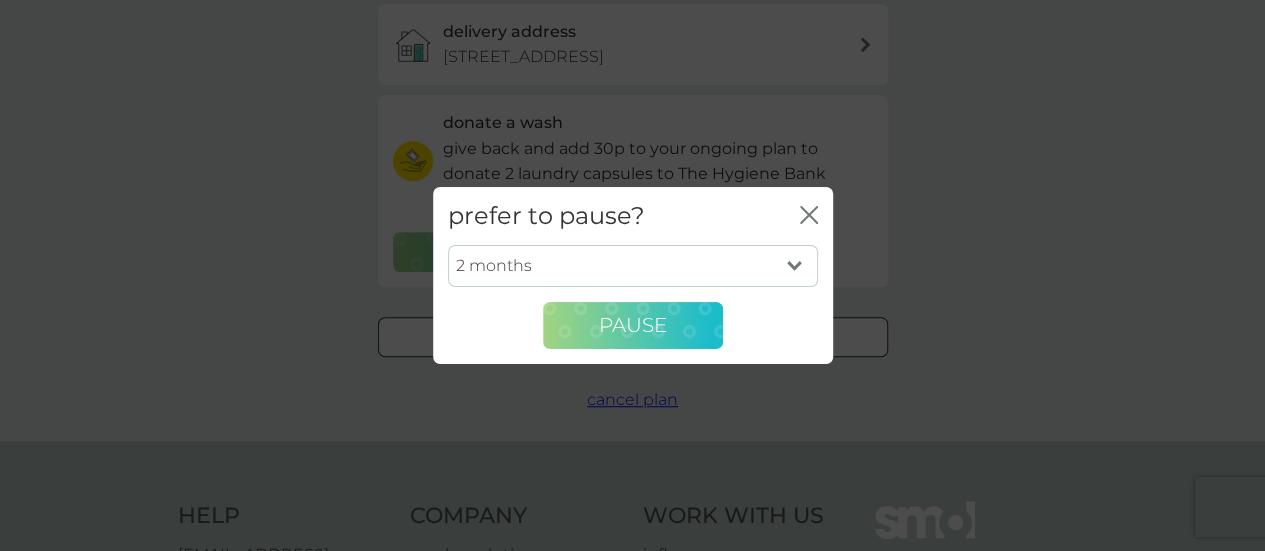 click on "Pause" at bounding box center (633, 326) 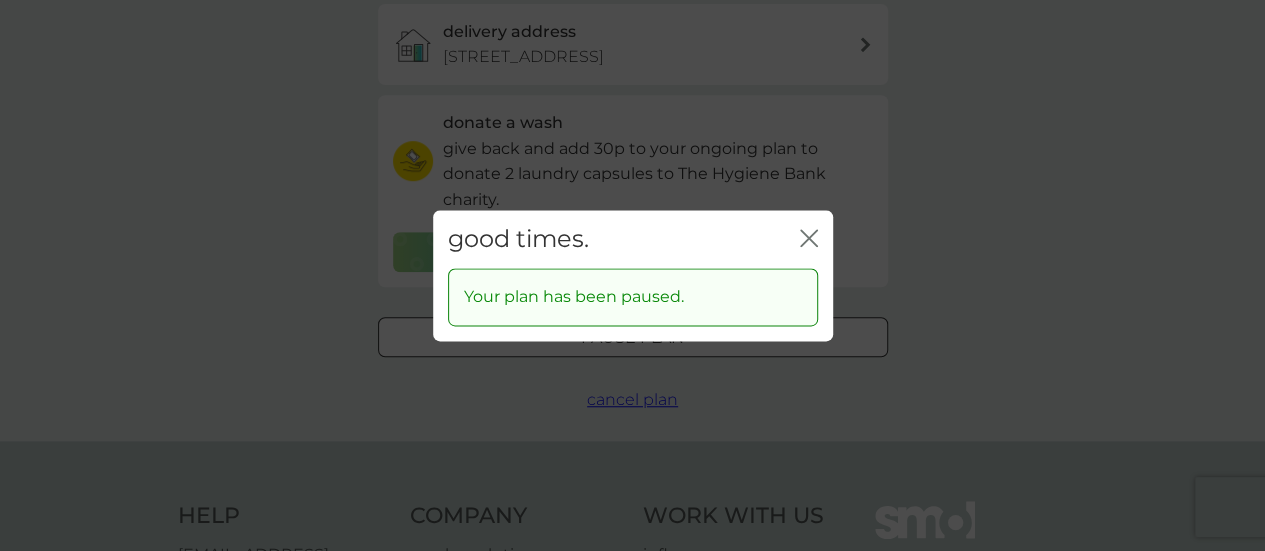 click 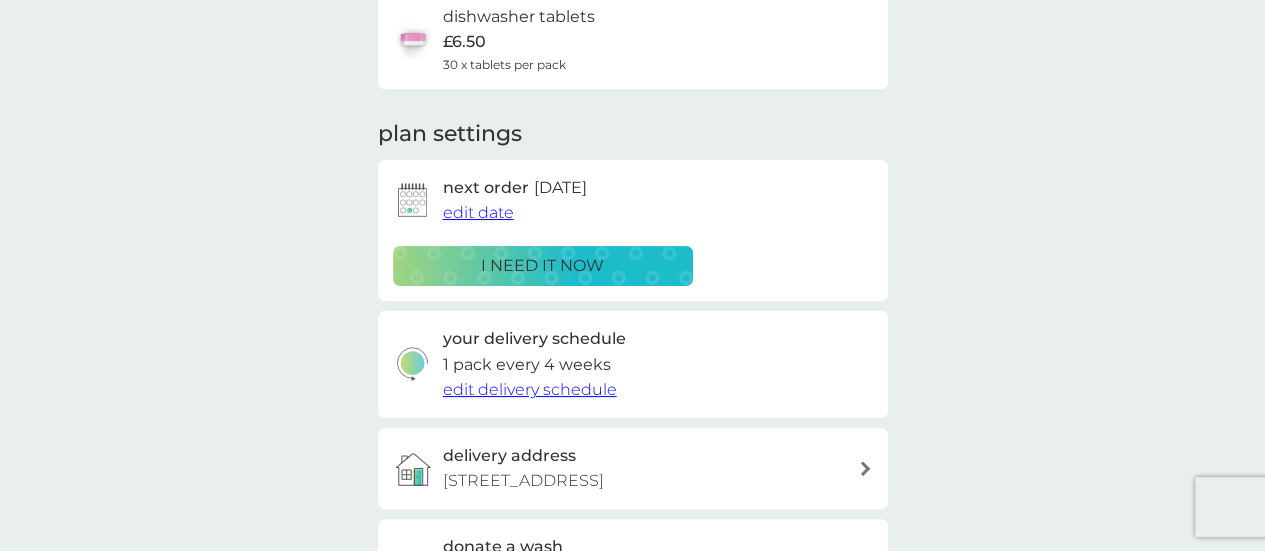 scroll, scrollTop: 2, scrollLeft: 0, axis: vertical 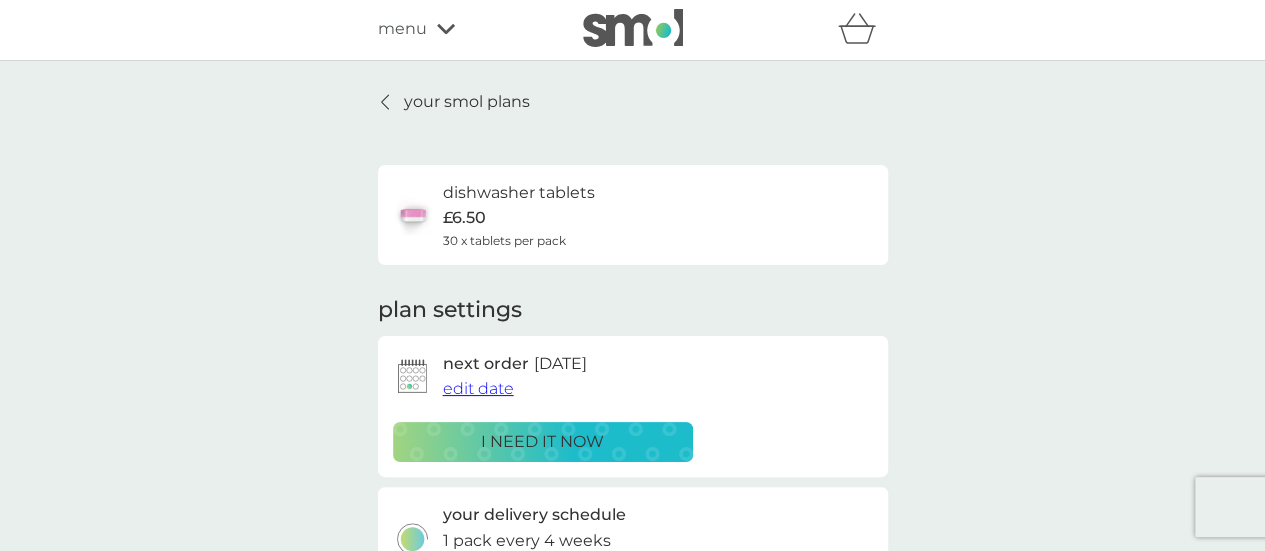 click 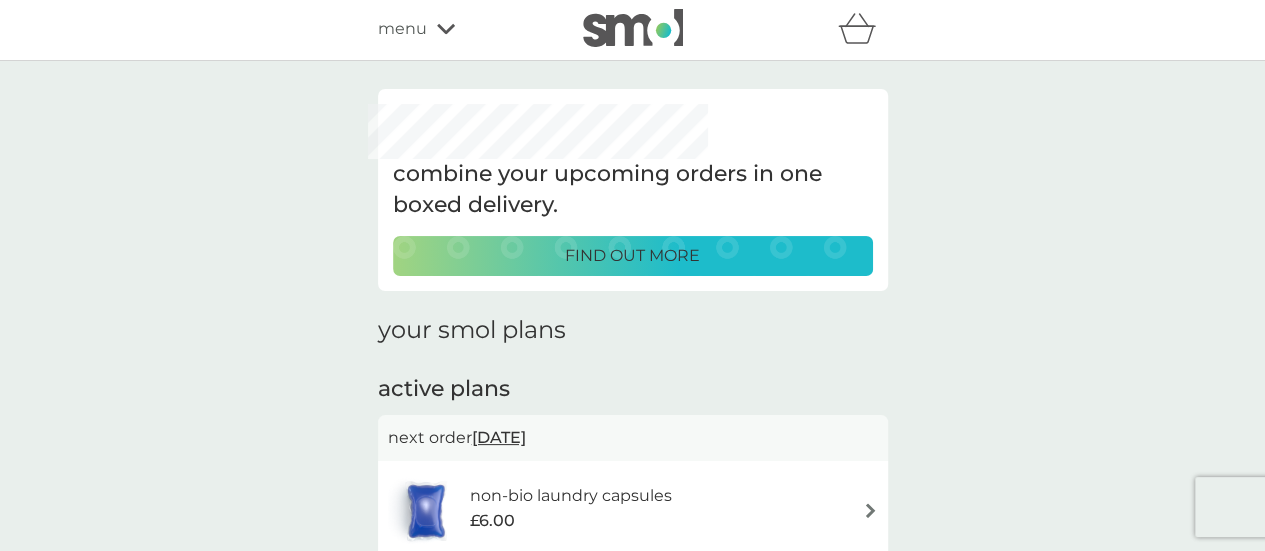 scroll, scrollTop: 0, scrollLeft: 0, axis: both 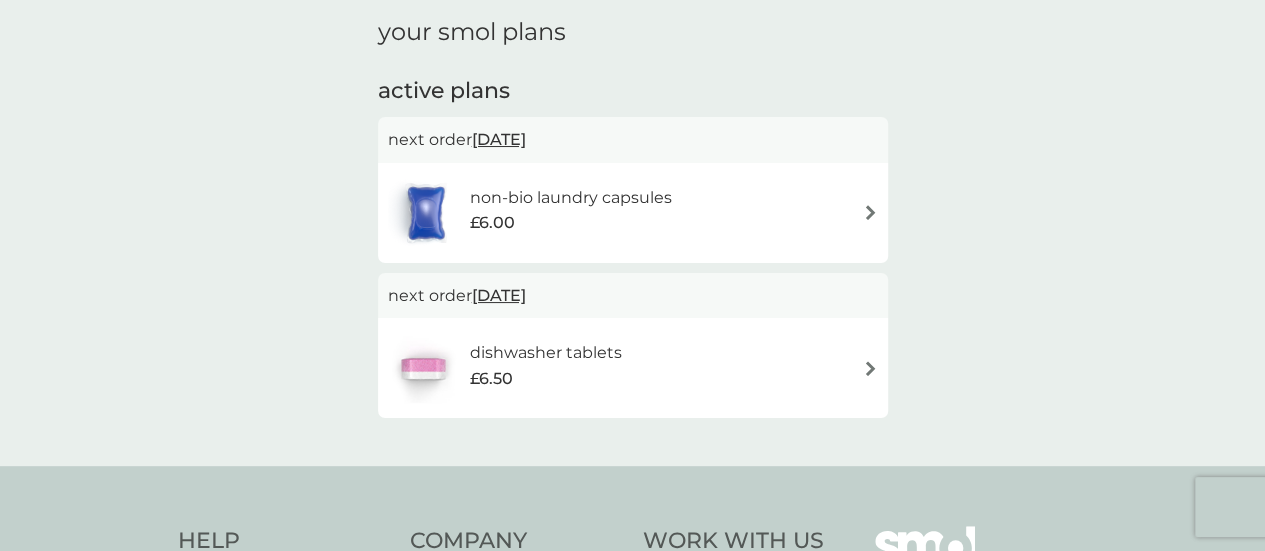 click on "30 Jul 2025" at bounding box center [499, 139] 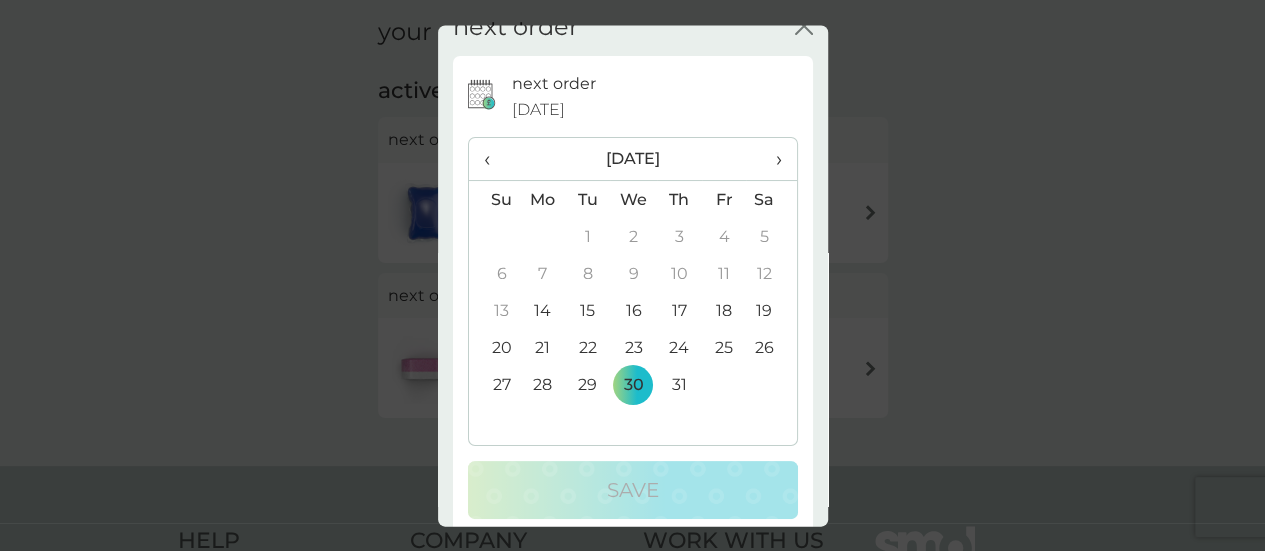scroll, scrollTop: 49, scrollLeft: 0, axis: vertical 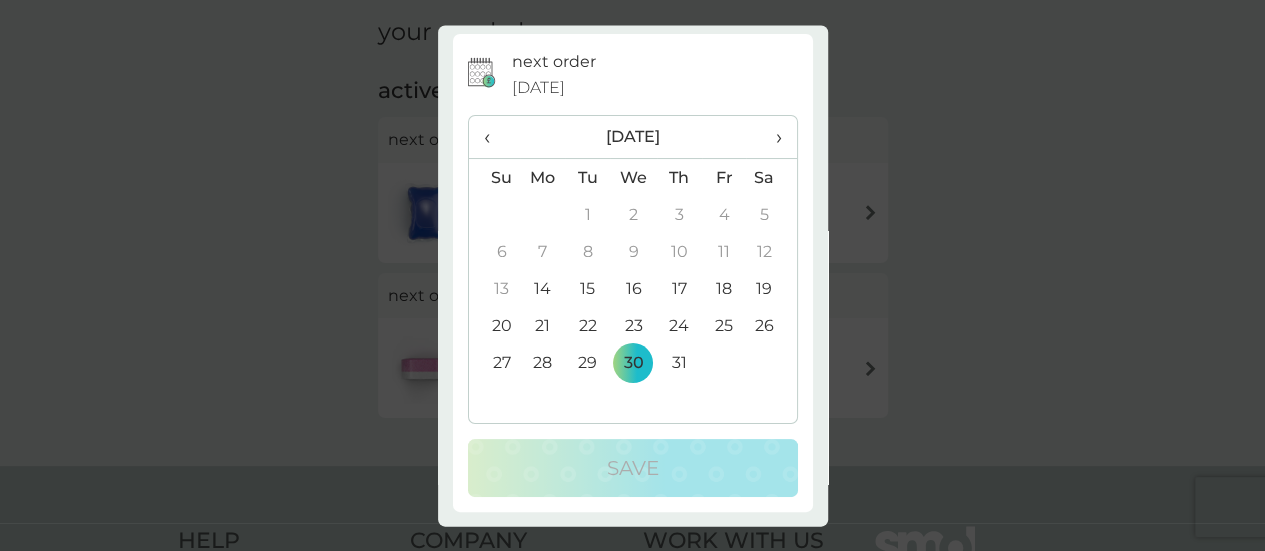 click on "next order close next order 30 Jul 2025 ‹ July 2025 › Su Mo Tu We Th Fr Sa 29 30 1 2 3 4 5 6 7 8 9 10 11 12 13 14 15 16 17 18 19 20 21 22 23 24 25 26 27 28 29 30 31 1 2 3 4 5 6 7 8 9 Save" at bounding box center [632, 275] 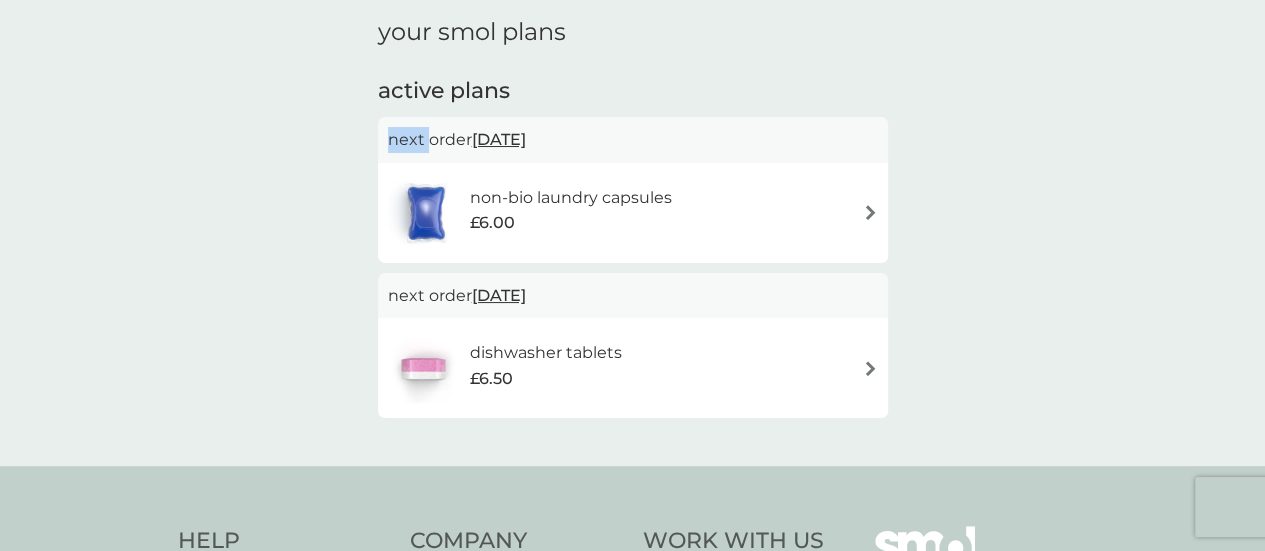 click on "combine your upcoming orders in one boxed delivery. find out more your smol plans active plans next order  30 Jul 2025 non-bio laundry capsules £6.00 next order  16 Sep 2025 dishwasher tablets £6.50" at bounding box center (632, 114) 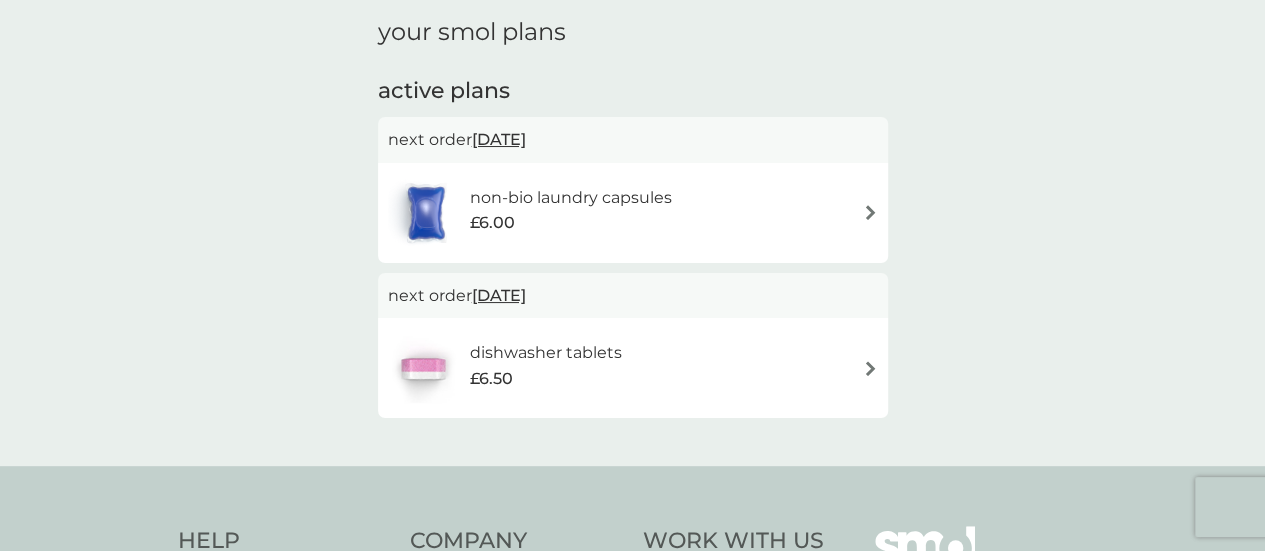 click on "non-bio laundry capsules" at bounding box center (570, 198) 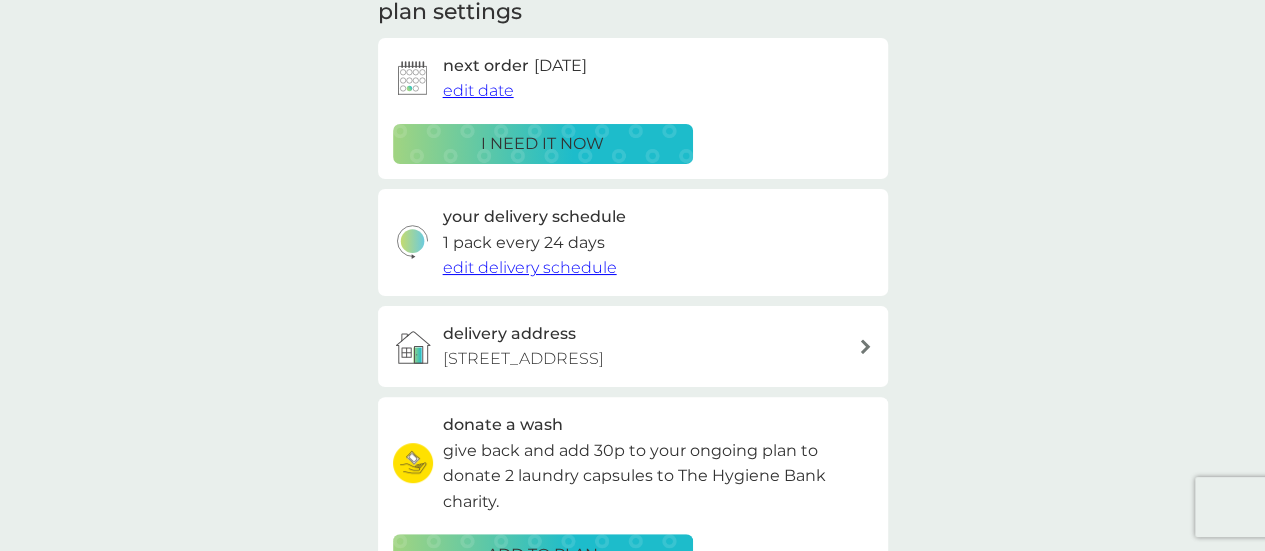 scroll, scrollTop: 0, scrollLeft: 0, axis: both 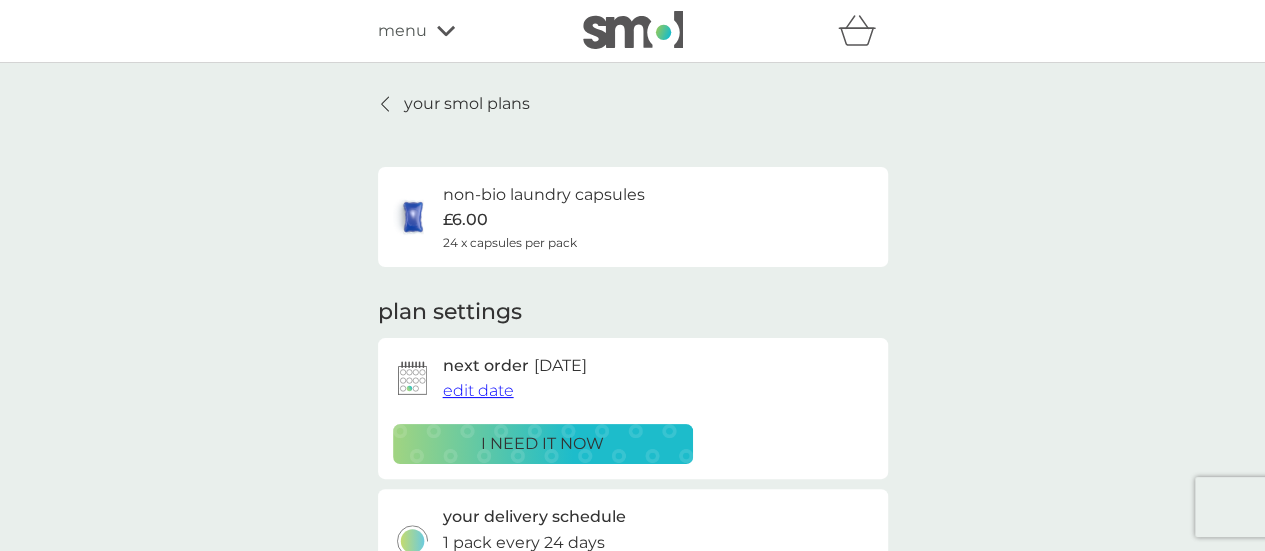 drag, startPoint x: 1265, startPoint y: 295, endPoint x: 1272, endPoint y: 417, distance: 122.20065 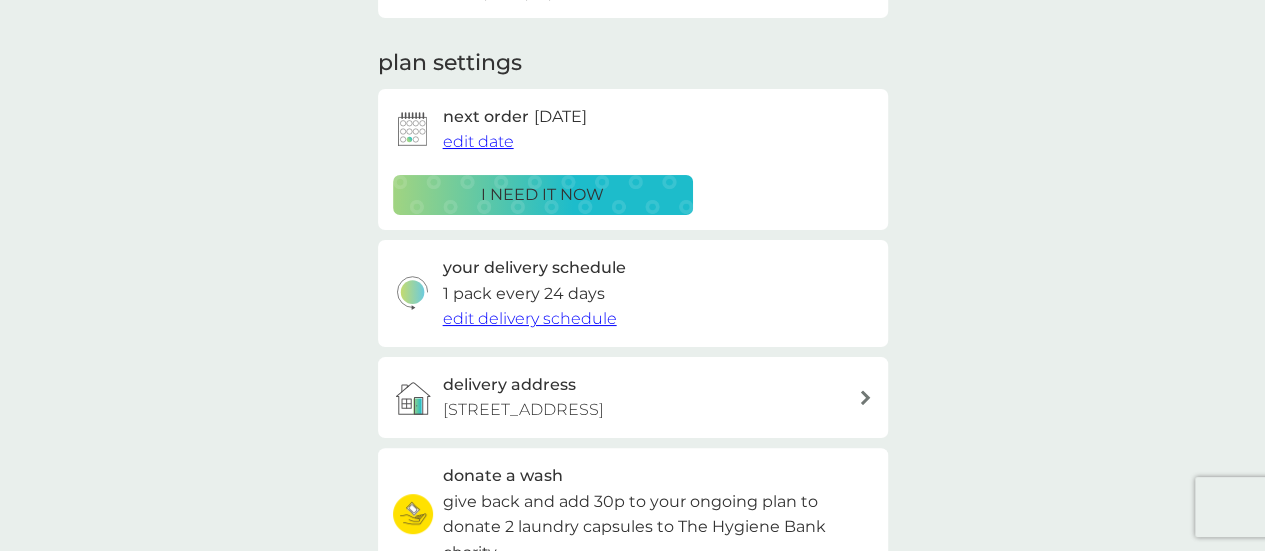 scroll, scrollTop: 482, scrollLeft: 0, axis: vertical 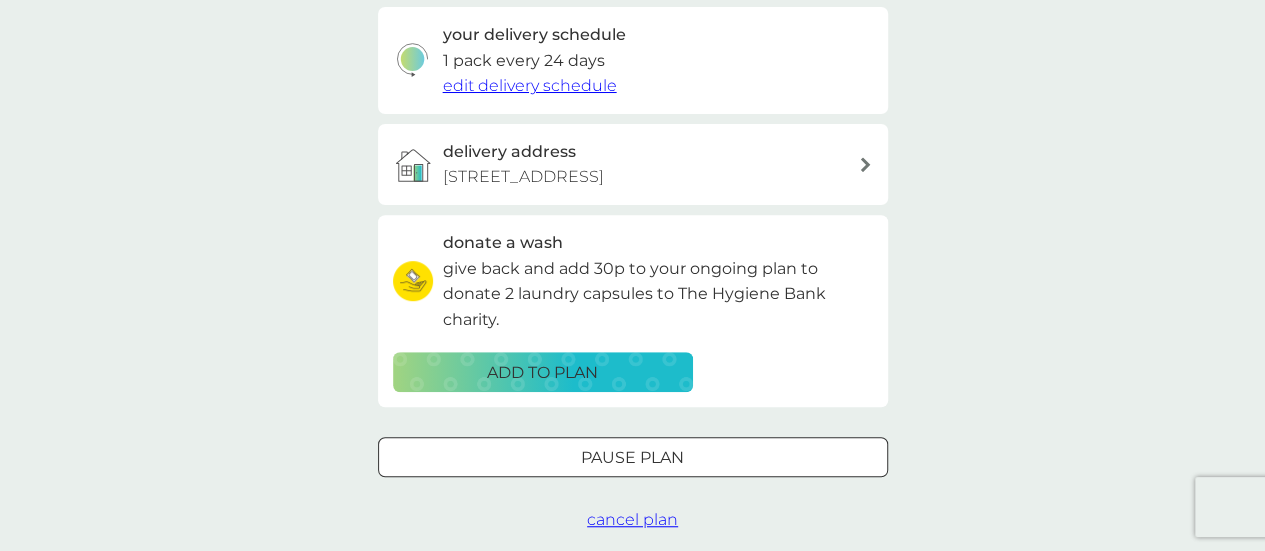 click on "Pause plan" at bounding box center [633, 458] 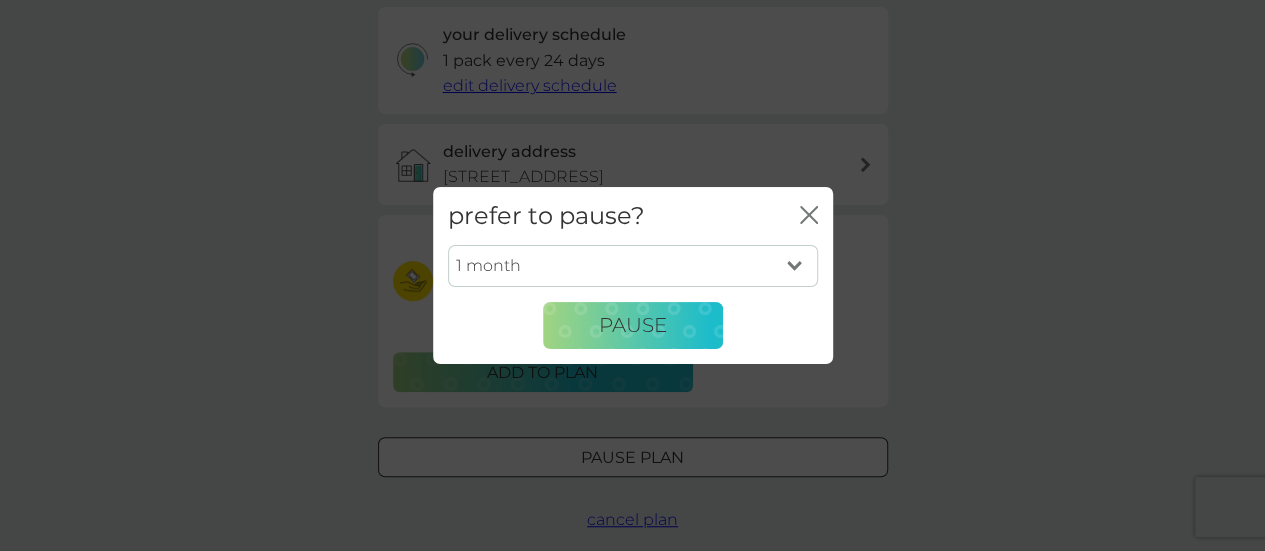 click on "1 month 2 months 3 months 4 months 5 months 6 months" at bounding box center (633, 266) 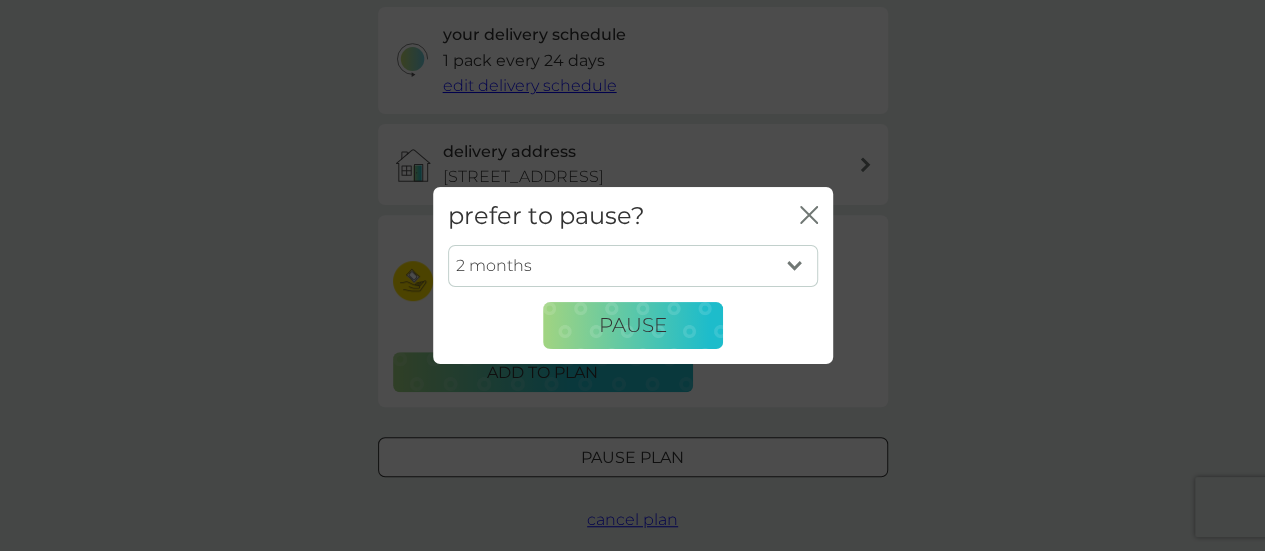 click on "1 month 2 months 3 months 4 months 5 months 6 months" at bounding box center [633, 266] 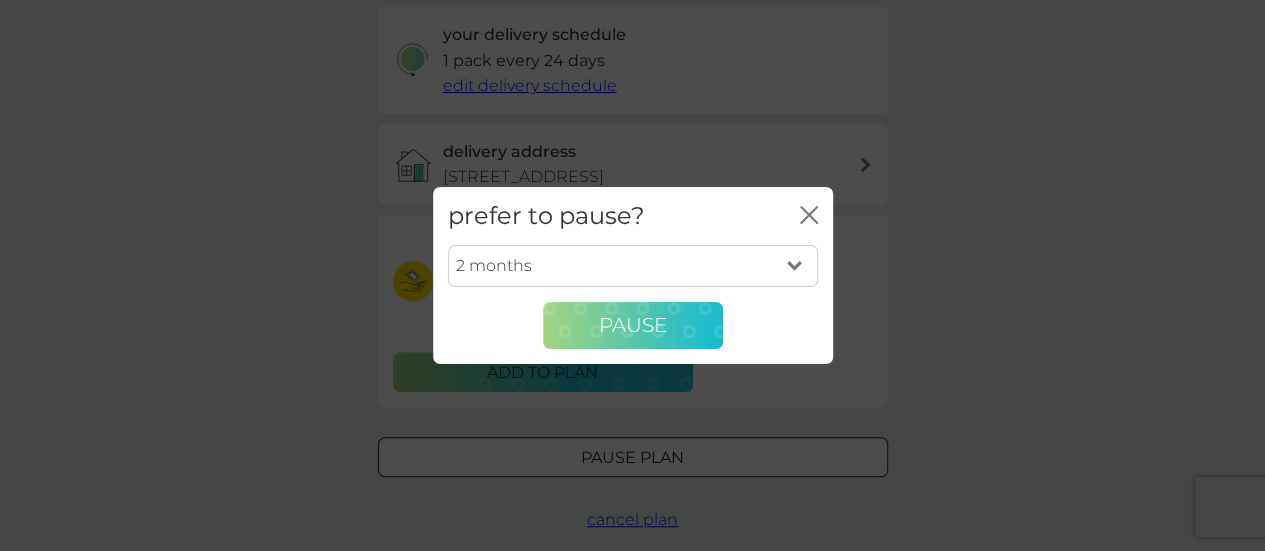click on "Pause" at bounding box center (633, 325) 